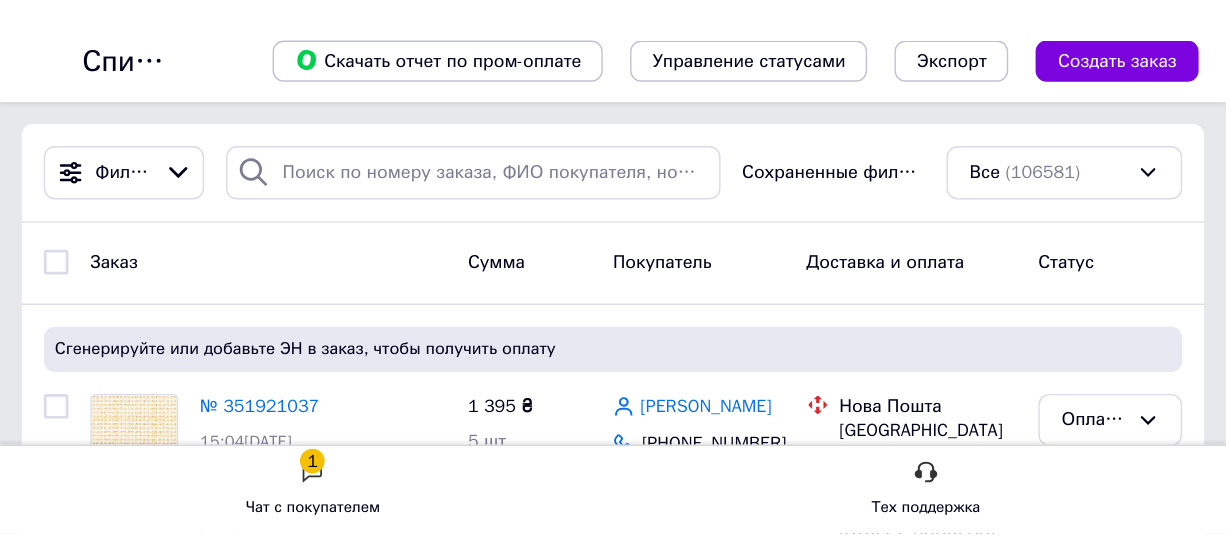 scroll, scrollTop: 0, scrollLeft: 0, axis: both 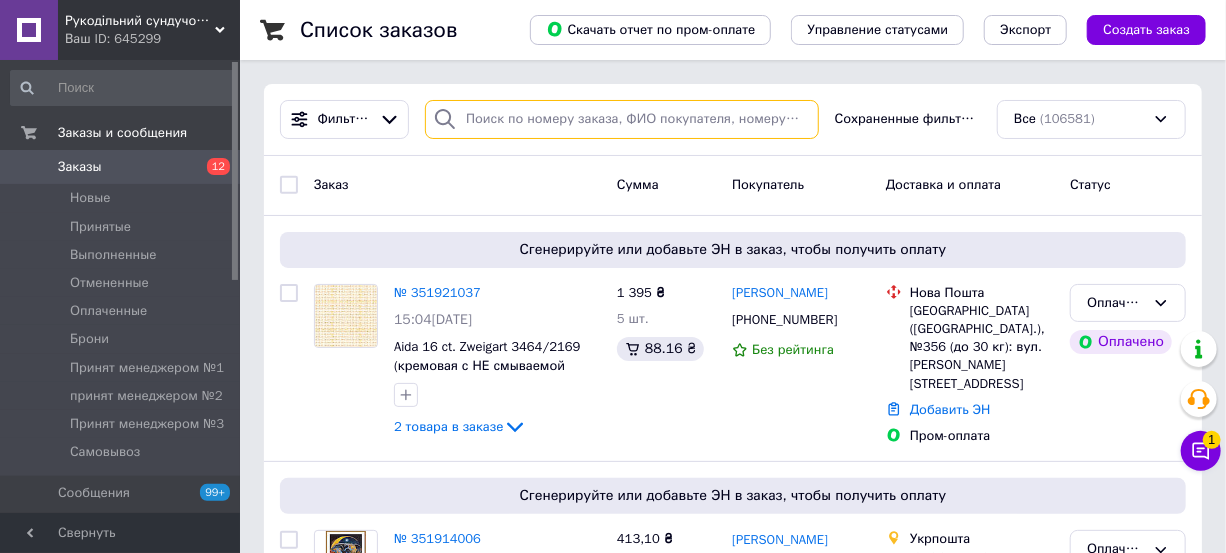click at bounding box center [622, 119] 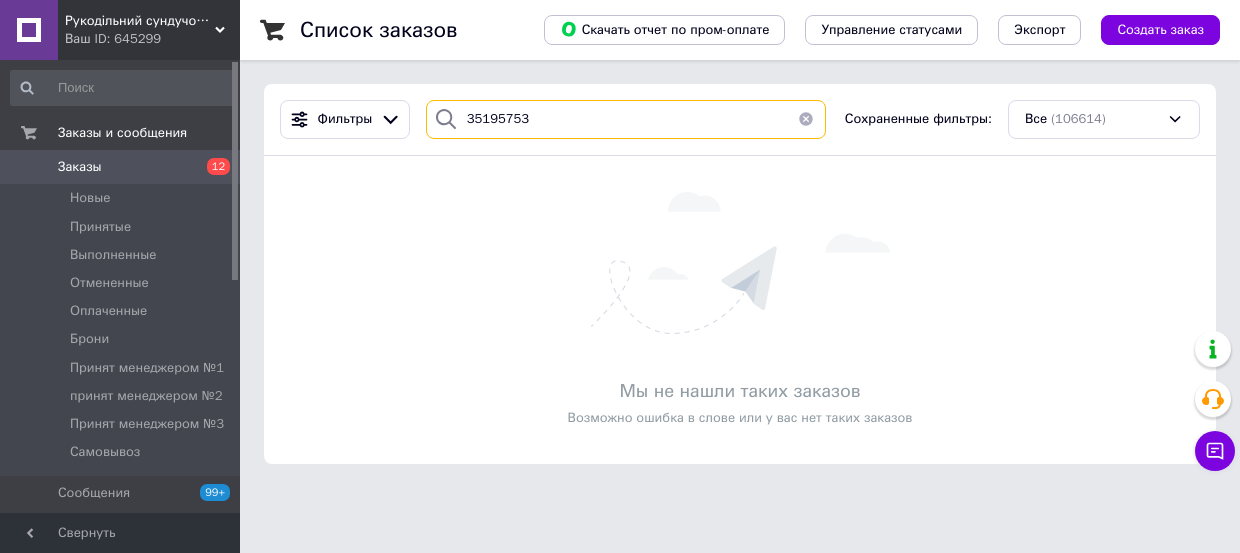 type on "351957532" 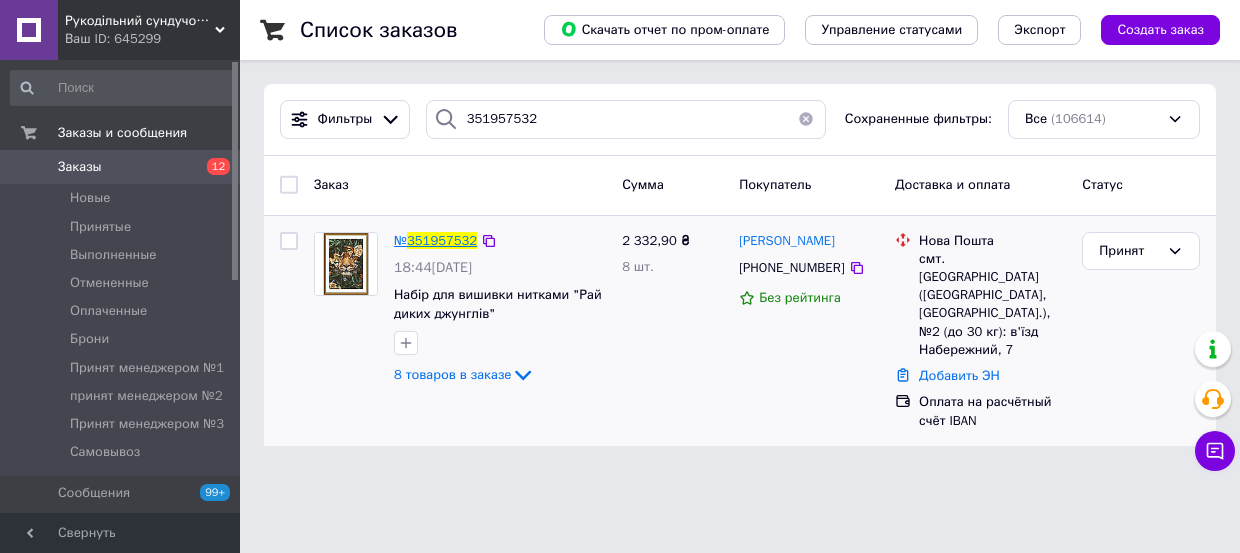 click on "351957532" at bounding box center [442, 240] 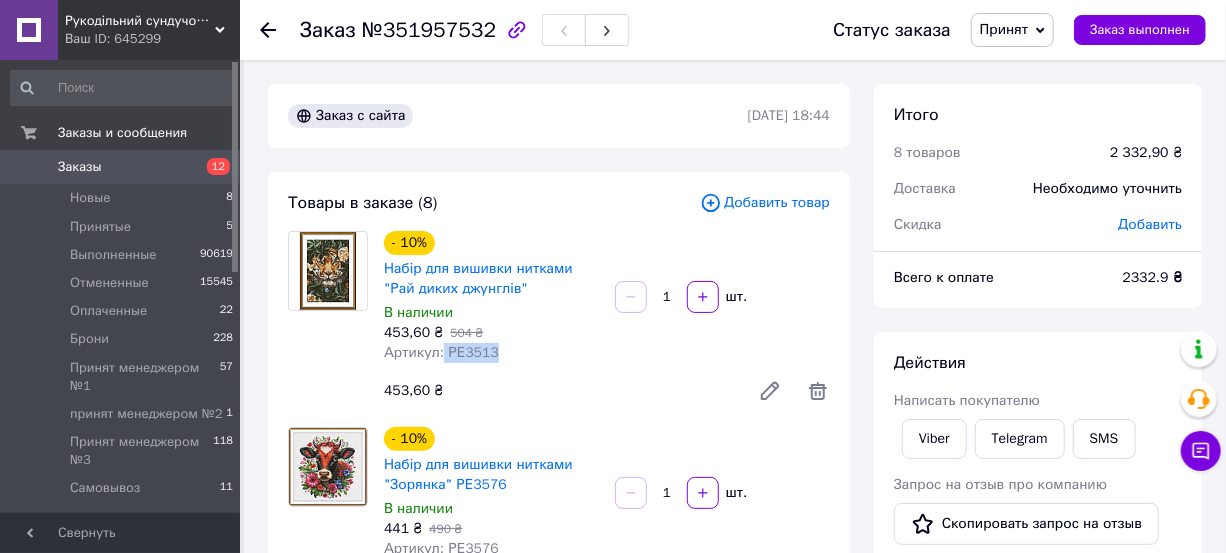 drag, startPoint x: 440, startPoint y: 347, endPoint x: 530, endPoint y: 342, distance: 90.13878 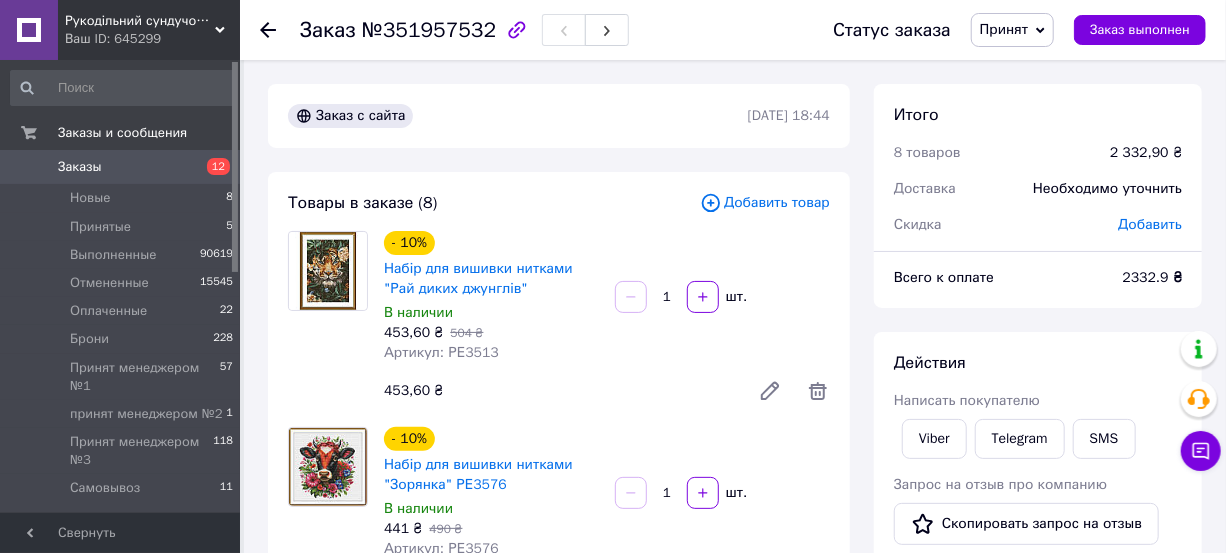 click on "- 10% Набір для вишивки нитками "Рай диких джунглів" В наличии 453,60 ₴   504 ₴ Артикул: РЕ3513 1   шт. 453,60 ₴" at bounding box center [607, 321] 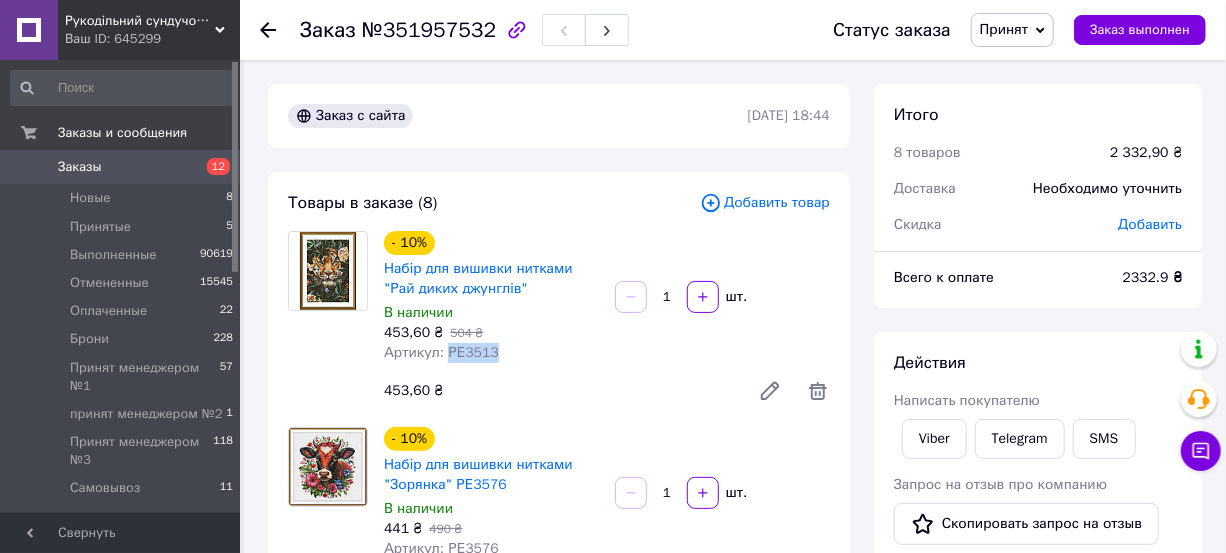 drag, startPoint x: 444, startPoint y: 350, endPoint x: 536, endPoint y: 350, distance: 92 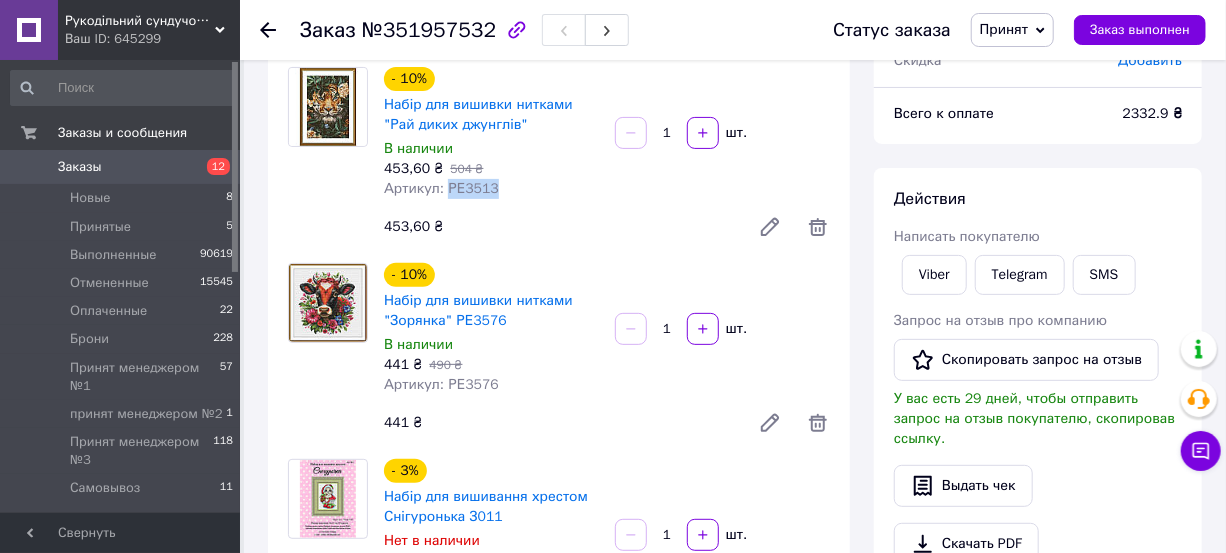 scroll, scrollTop: 272, scrollLeft: 0, axis: vertical 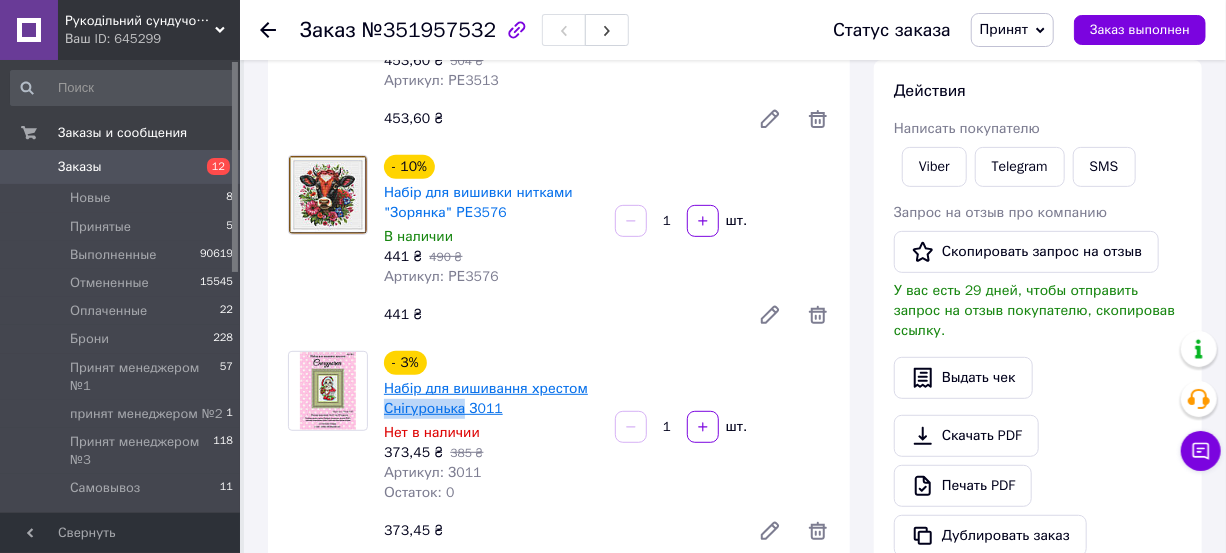drag, startPoint x: 386, startPoint y: 413, endPoint x: 459, endPoint y: 410, distance: 73.061615 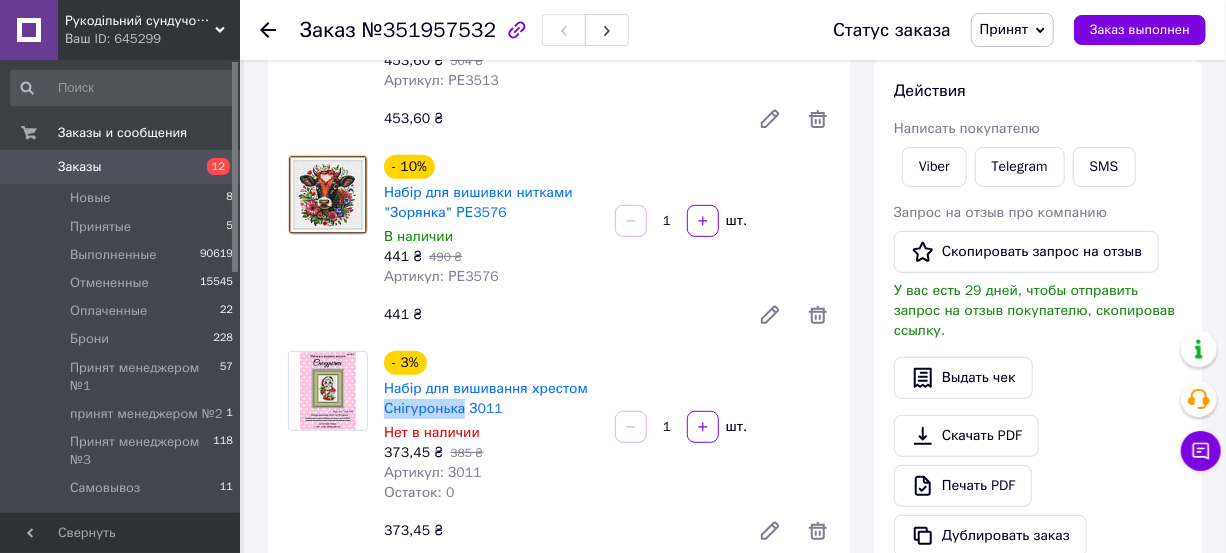 click 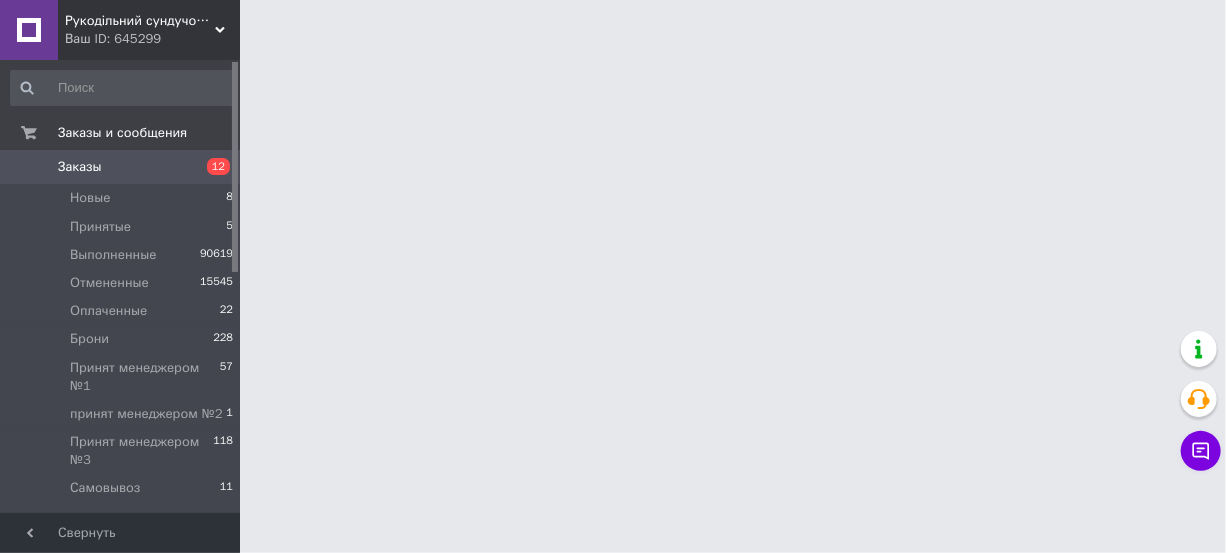 scroll, scrollTop: 0, scrollLeft: 0, axis: both 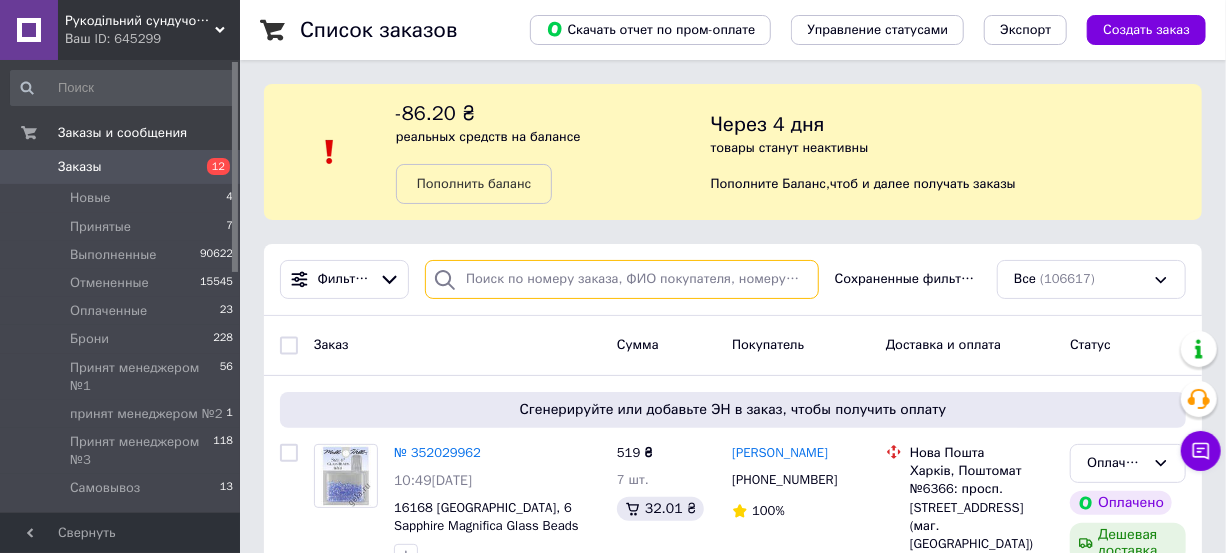 click at bounding box center [622, 279] 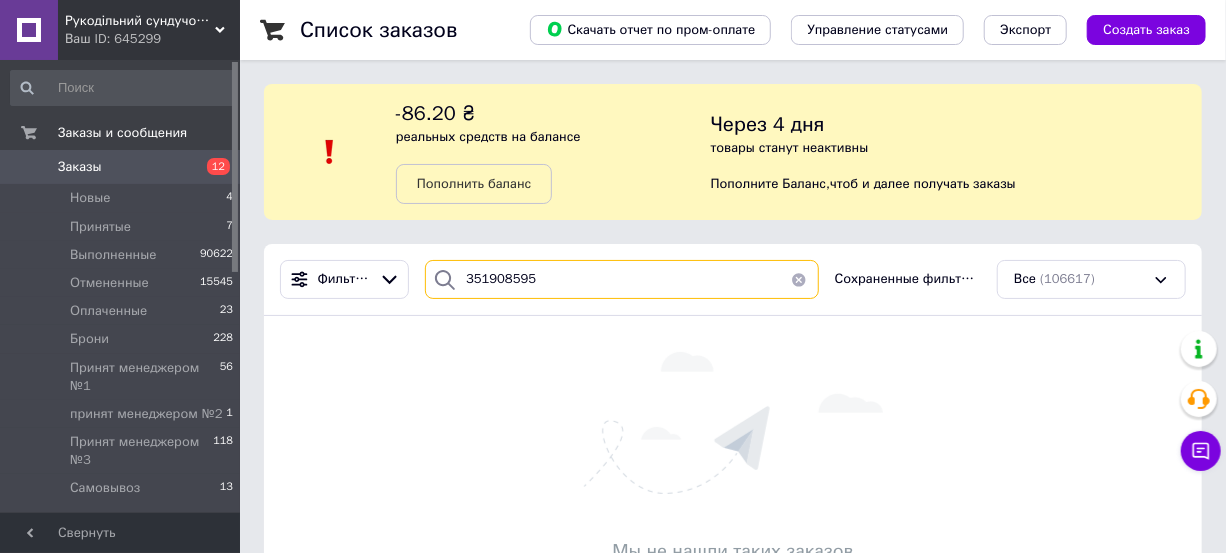 click on "351908595" at bounding box center (622, 279) 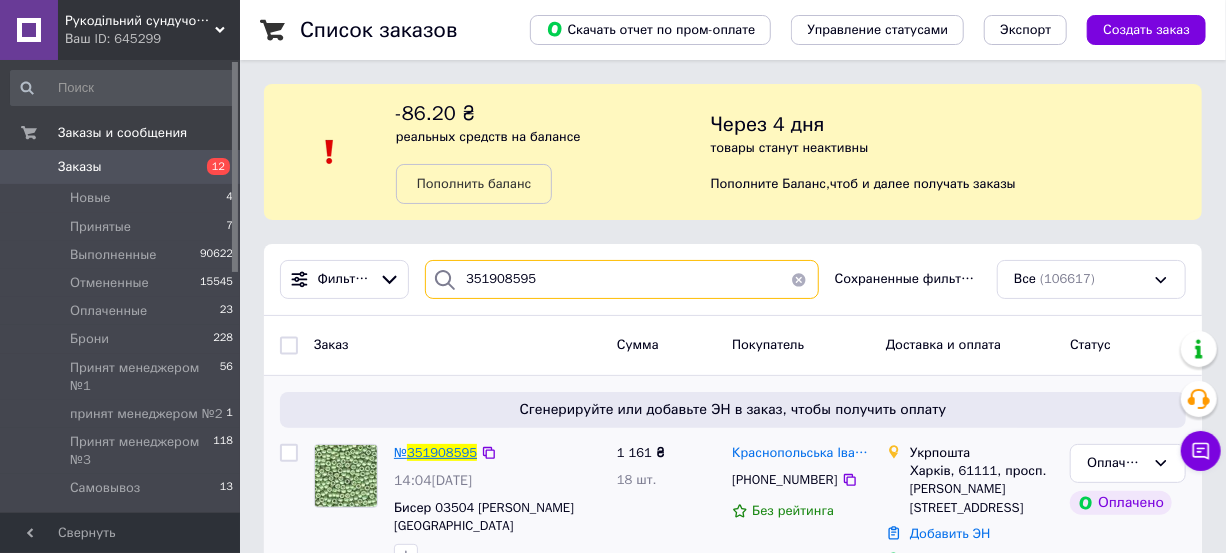type on "351908595" 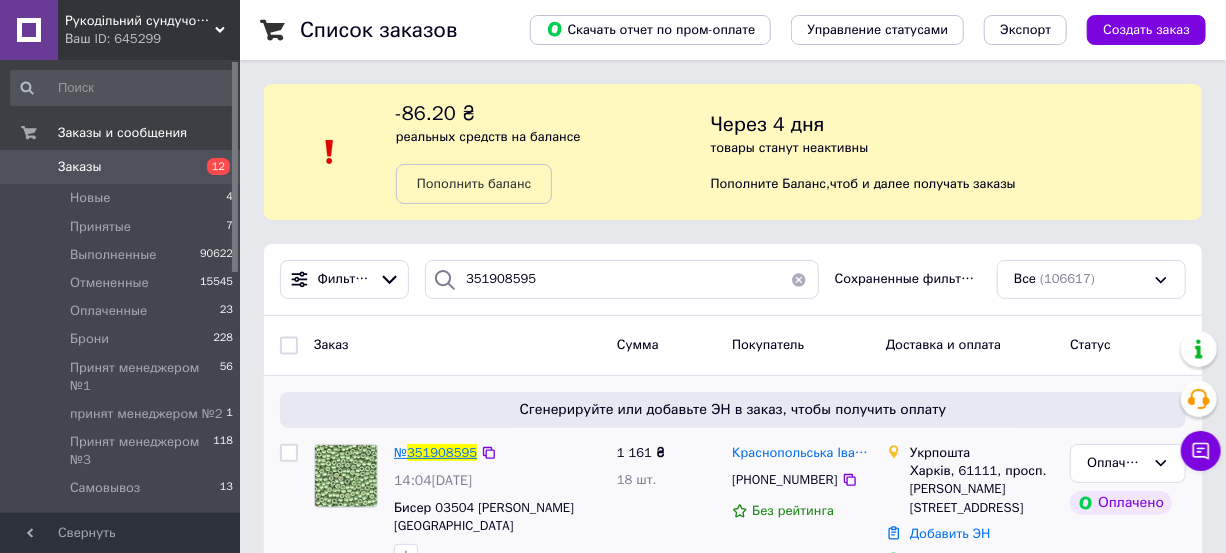 click on "351908595" at bounding box center (442, 452) 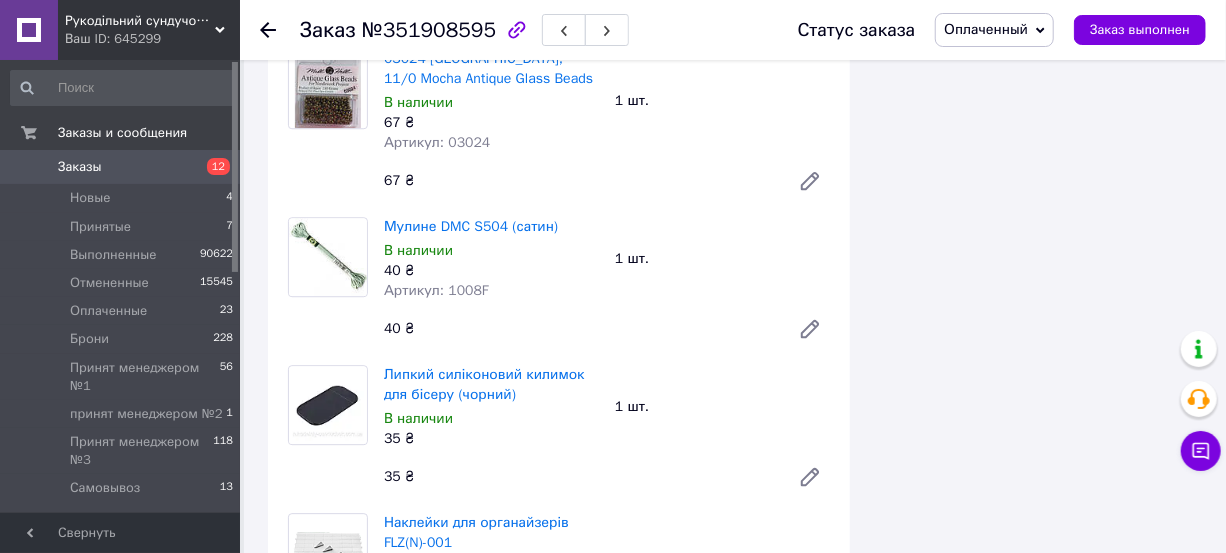 scroll, scrollTop: 2363, scrollLeft: 0, axis: vertical 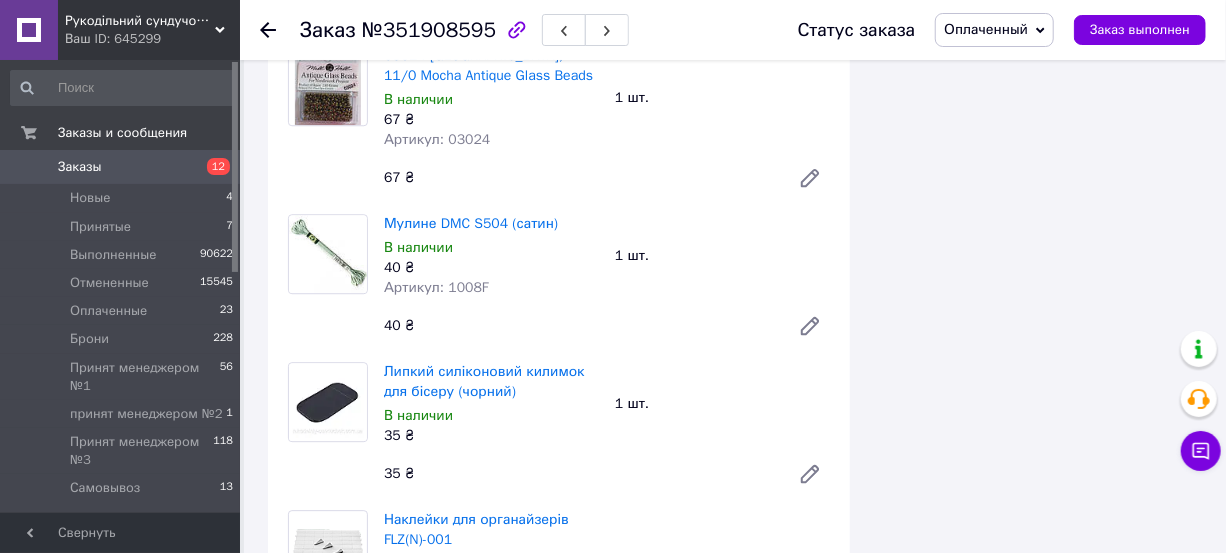 drag, startPoint x: 442, startPoint y: 456, endPoint x: 523, endPoint y: 456, distance: 81 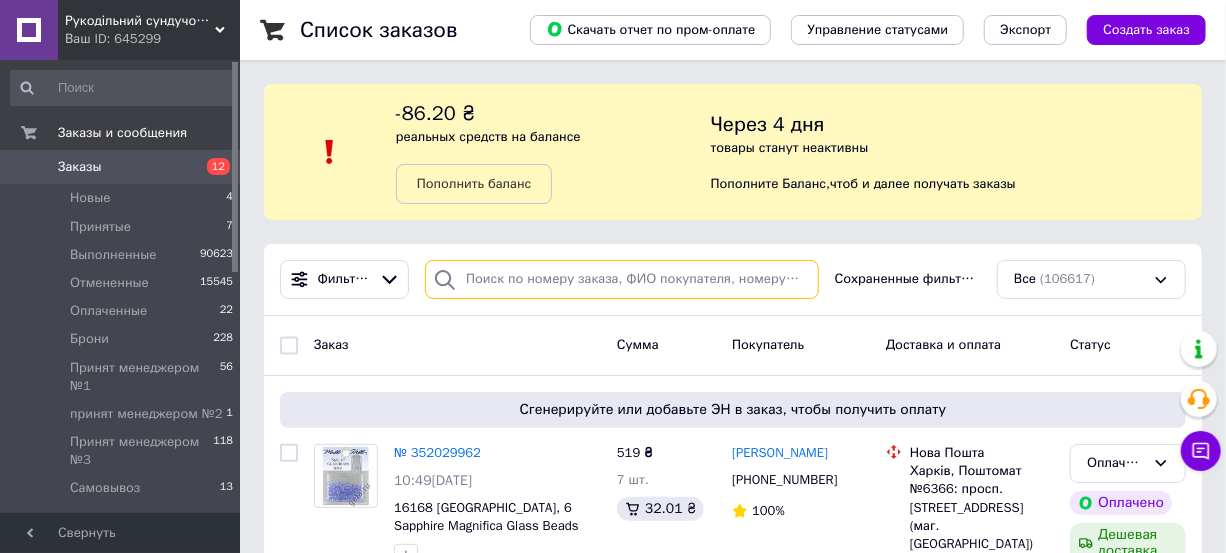 click at bounding box center [622, 279] 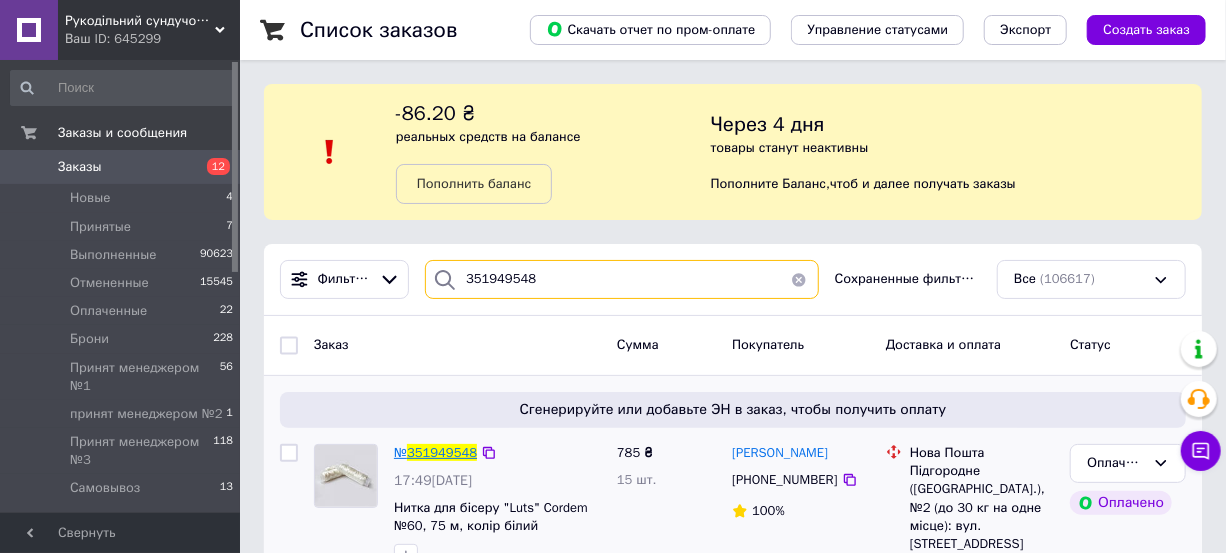 type on "351949548" 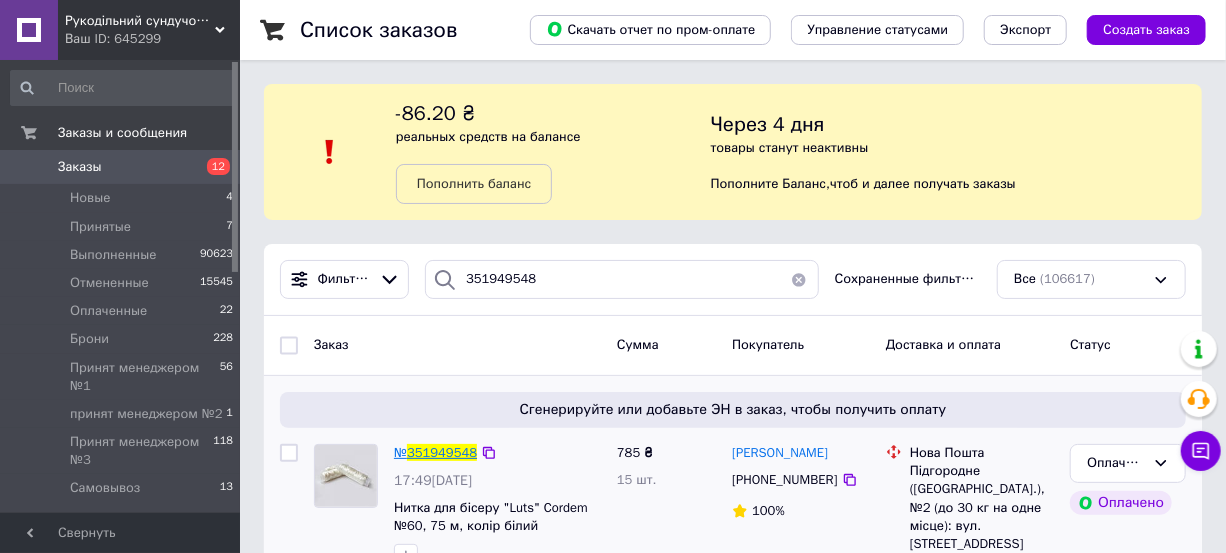 click on "351949548" at bounding box center (442, 452) 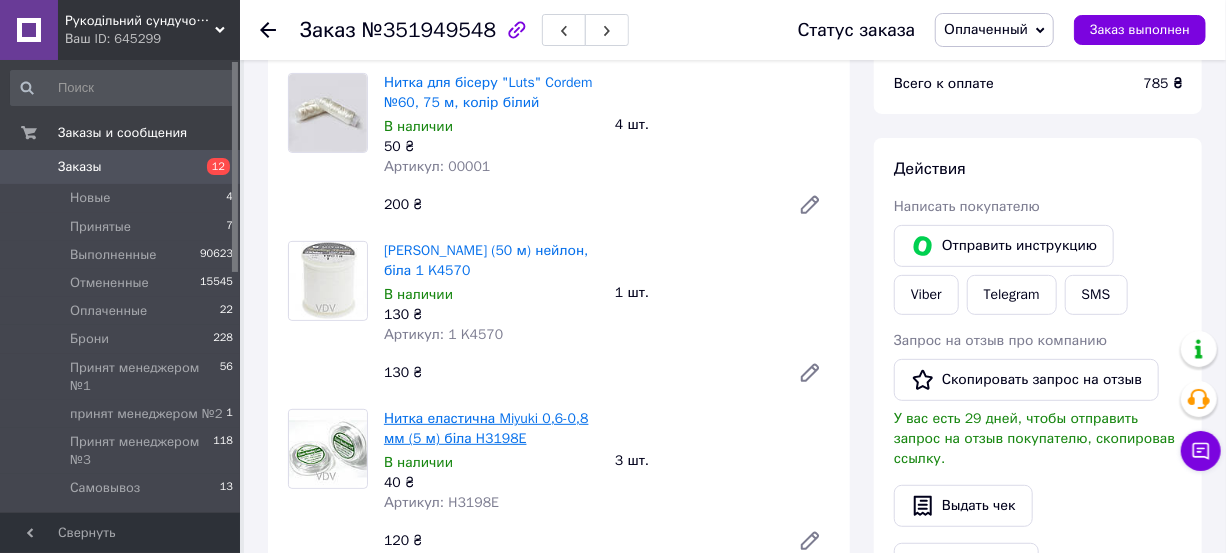 scroll, scrollTop: 272, scrollLeft: 0, axis: vertical 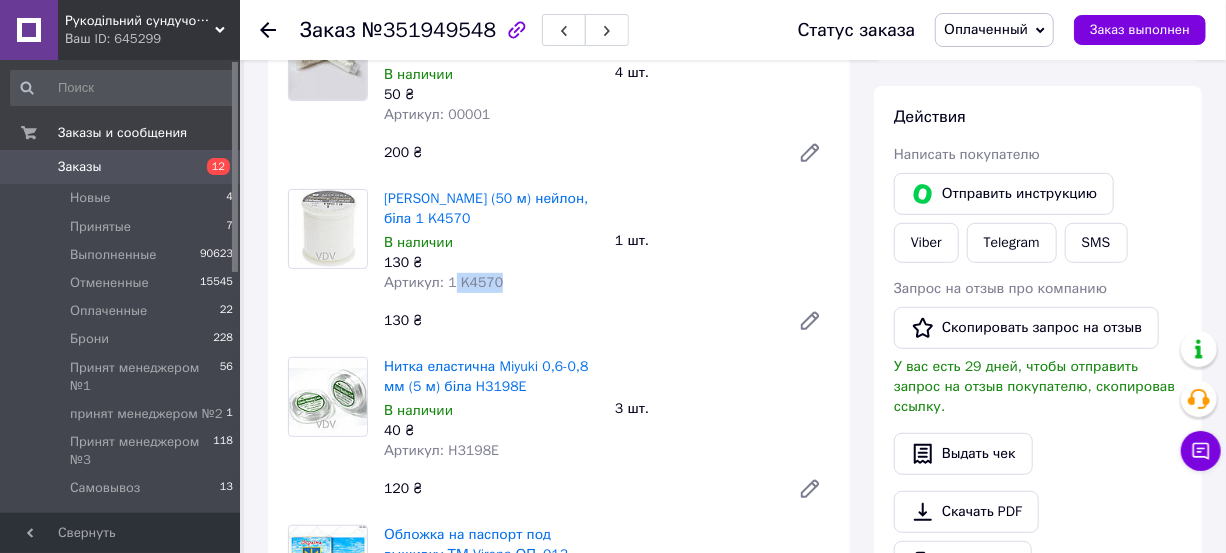 drag, startPoint x: 450, startPoint y: 281, endPoint x: 574, endPoint y: 281, distance: 124 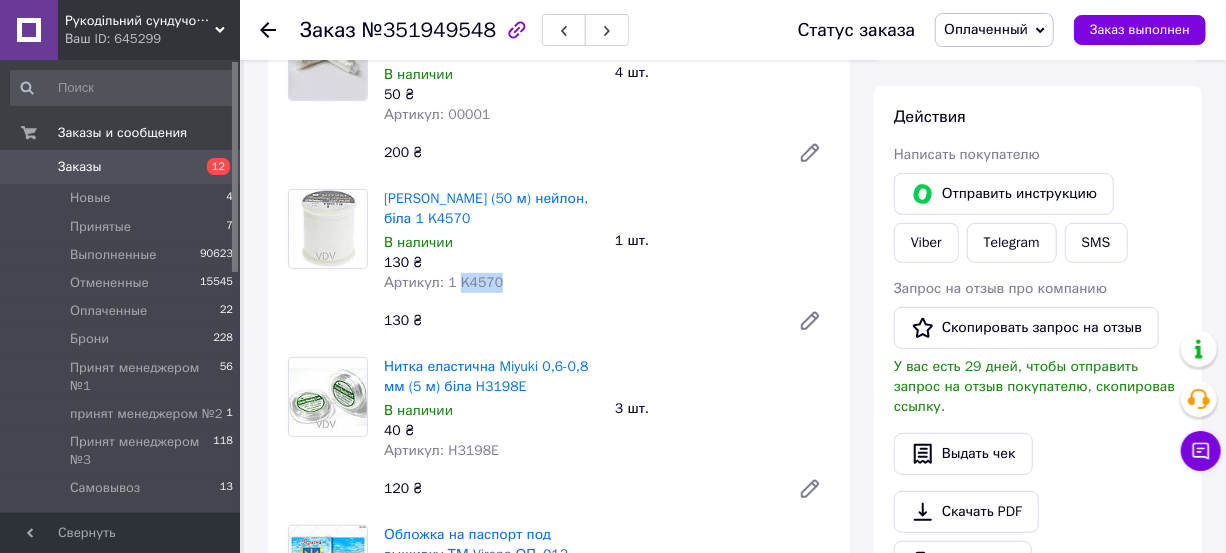 drag, startPoint x: 452, startPoint y: 287, endPoint x: 500, endPoint y: 287, distance: 48 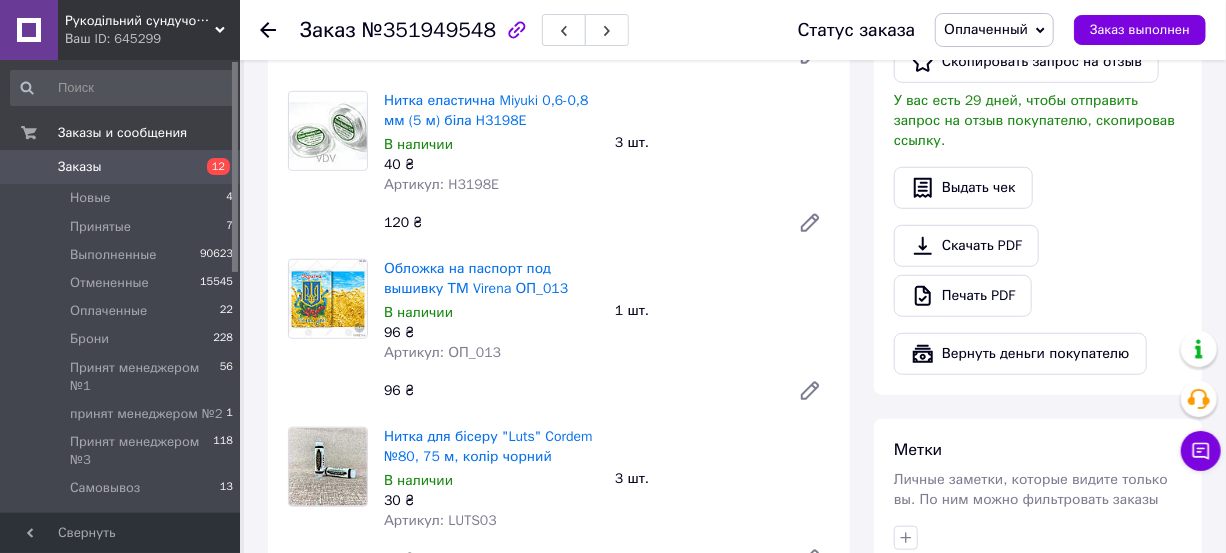 scroll, scrollTop: 545, scrollLeft: 0, axis: vertical 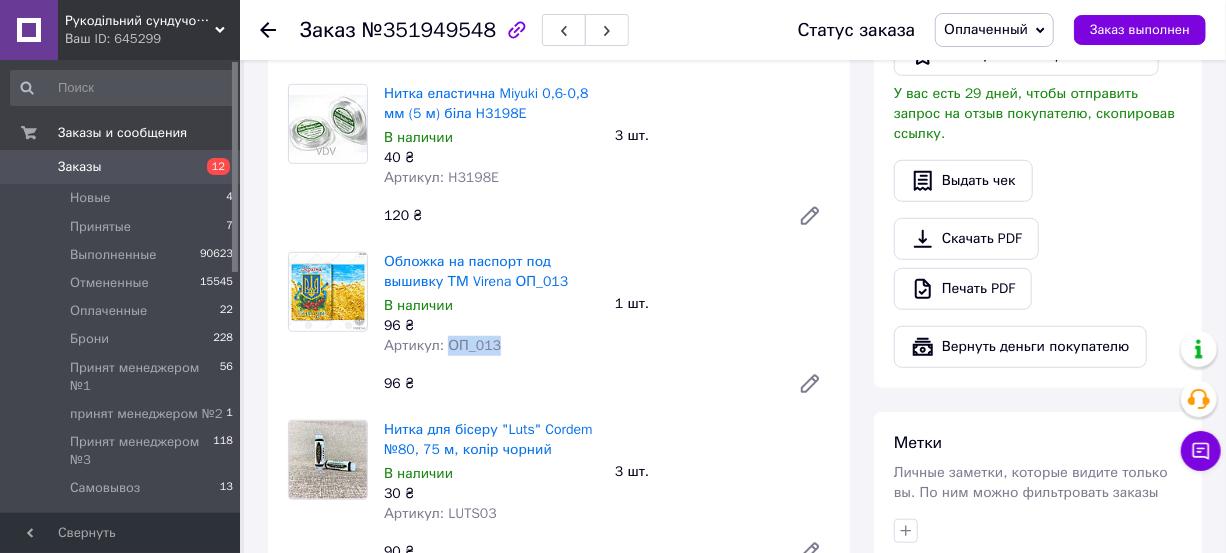 drag, startPoint x: 480, startPoint y: 343, endPoint x: 521, endPoint y: 343, distance: 41 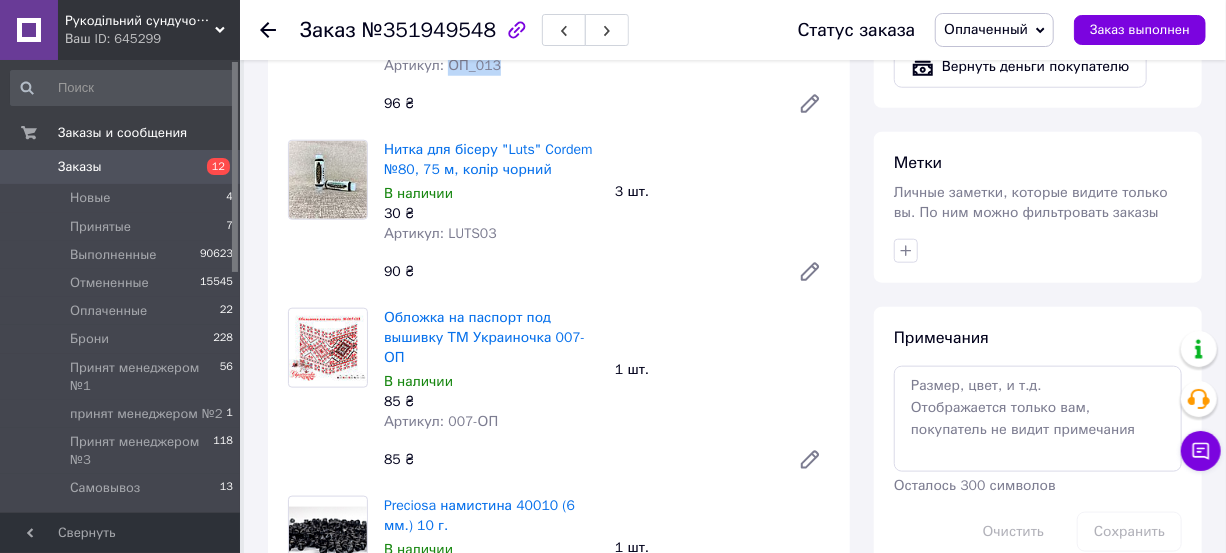 scroll, scrollTop: 909, scrollLeft: 0, axis: vertical 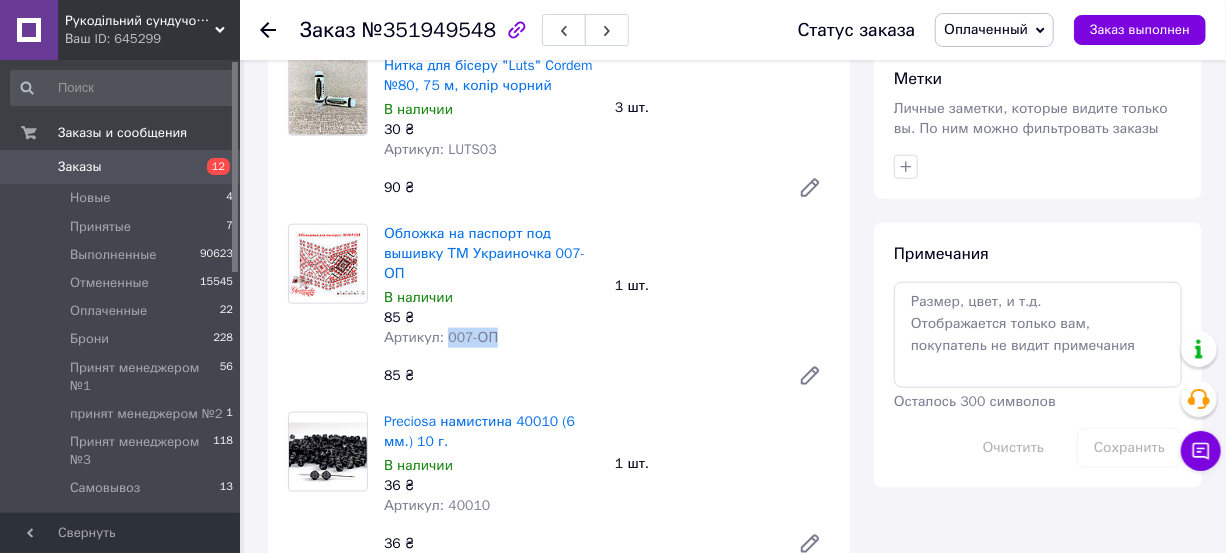 drag, startPoint x: 446, startPoint y: 325, endPoint x: 511, endPoint y: 321, distance: 65.12296 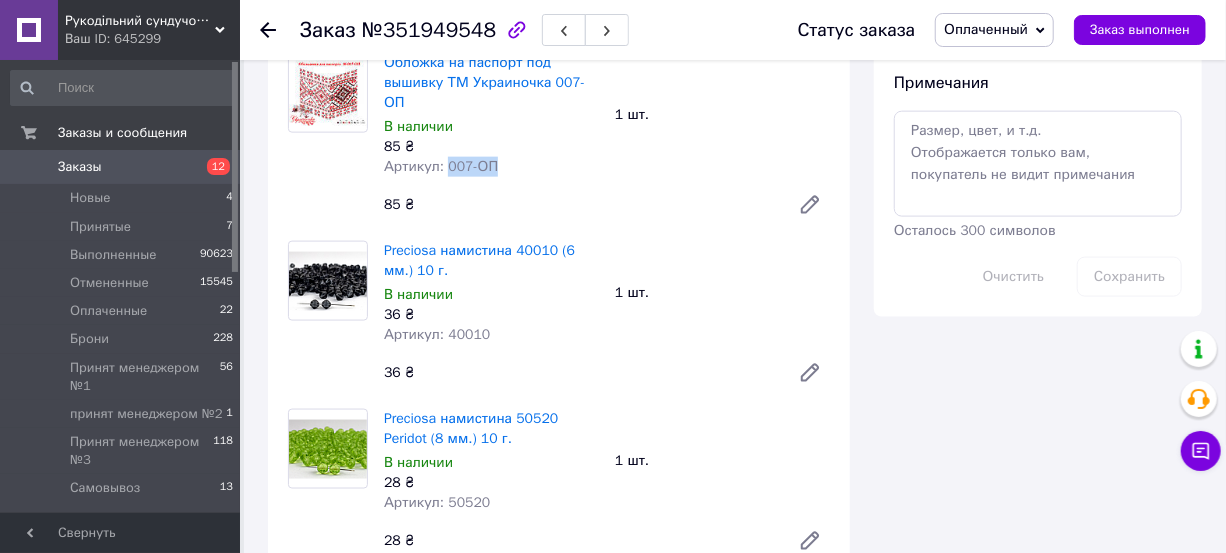 scroll, scrollTop: 1090, scrollLeft: 0, axis: vertical 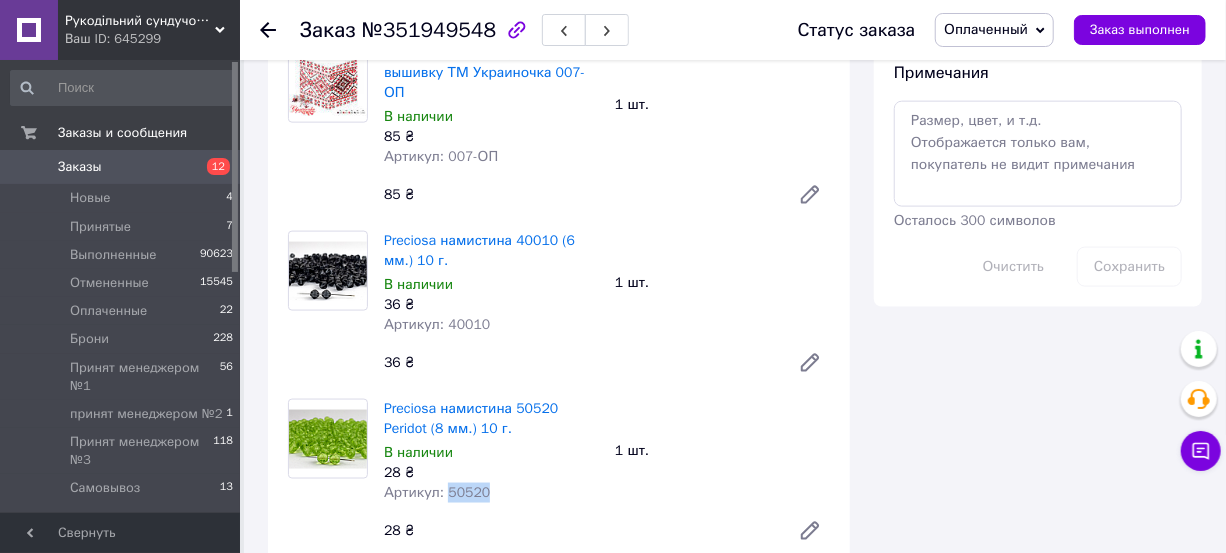 drag, startPoint x: 442, startPoint y: 465, endPoint x: 497, endPoint y: 465, distance: 55 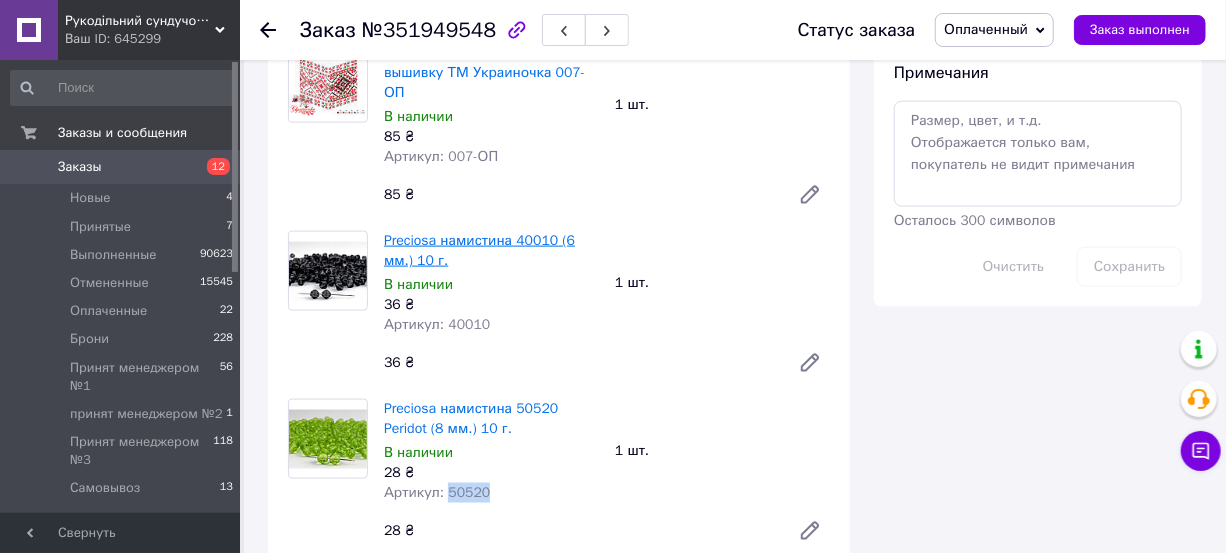 click on "Preciosa намистина 40010 (6 мм.) 10 г." at bounding box center (479, 250) 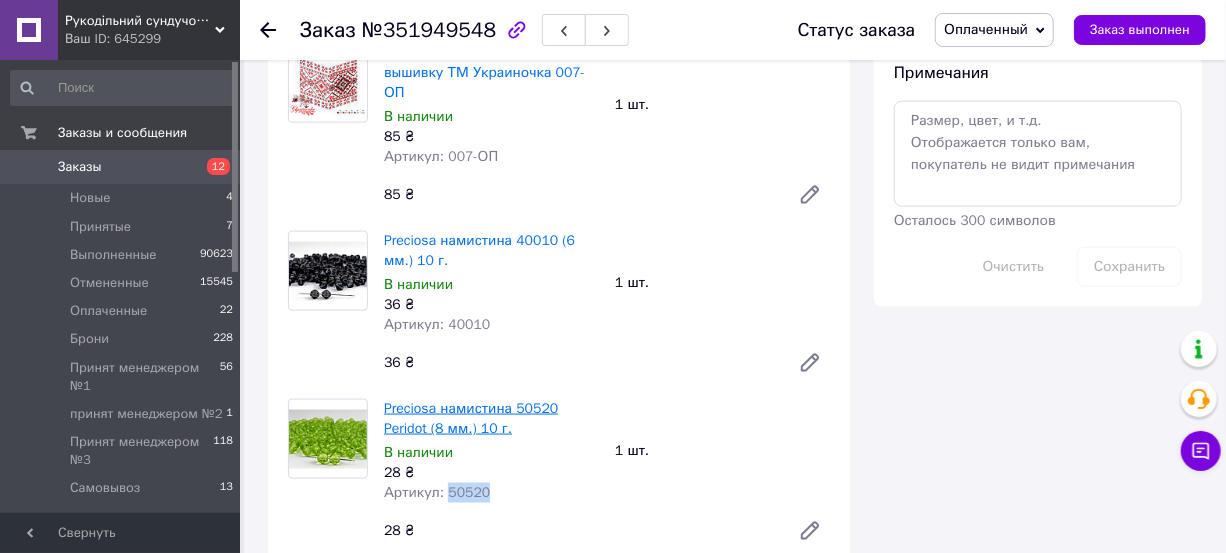 click on "Preciosa намистина 50520 Peridot (8 мм.) 10 г." at bounding box center [471, 418] 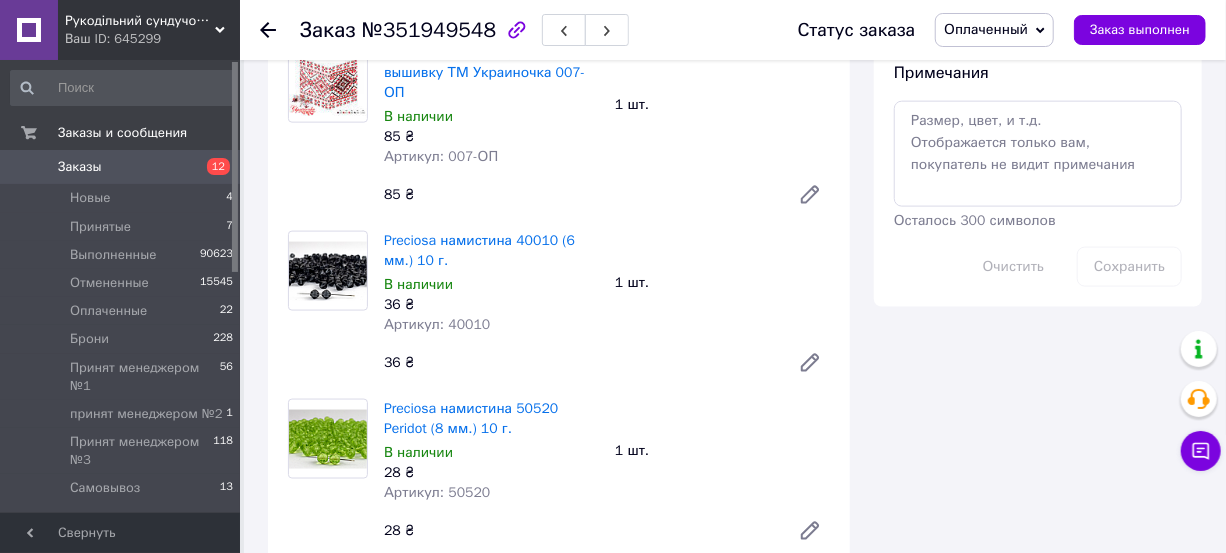 click on "Заказ №351949548 Статус заказа Оплаченный Принят Выполнен Отменен Брони Принят менеджером №1 принят менеджером №2 Принят менеджером №3 Самовывоз Заказ выполнен" at bounding box center (733, 30) 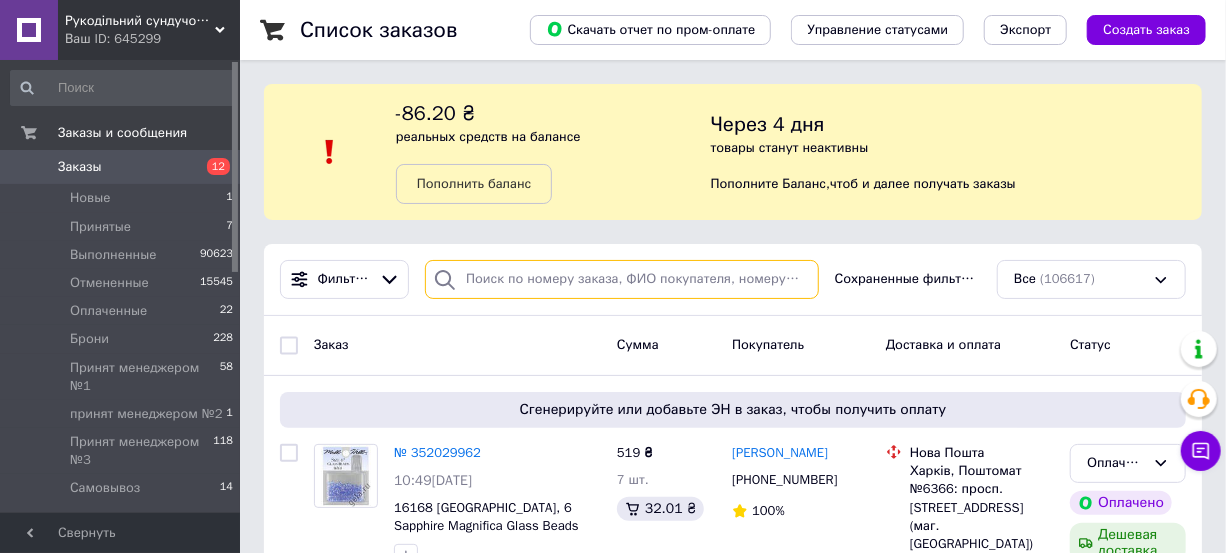 click at bounding box center [622, 279] 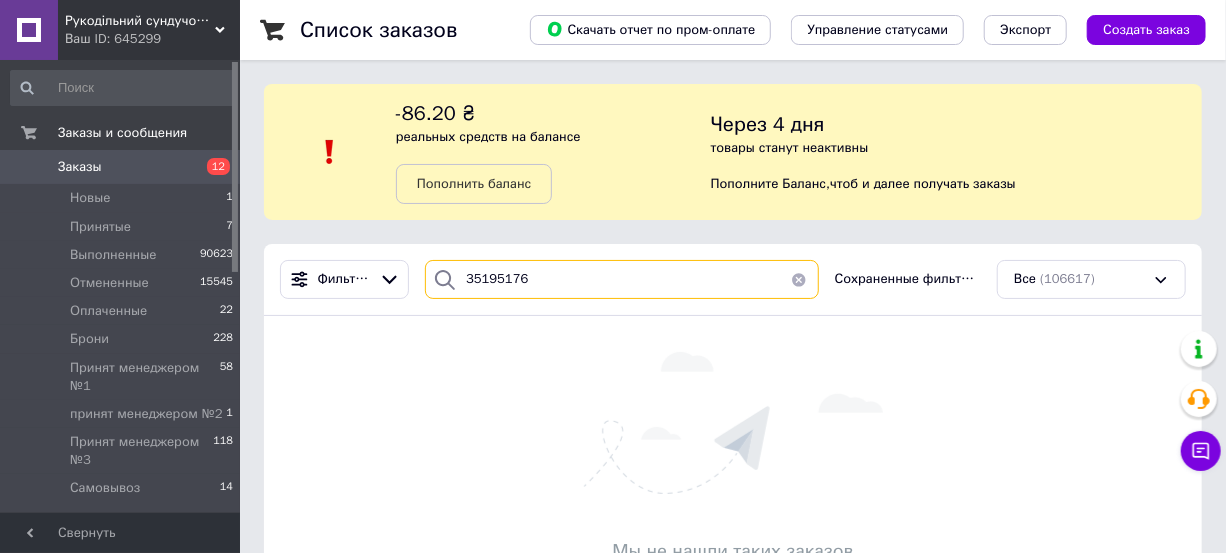 type on "351951769" 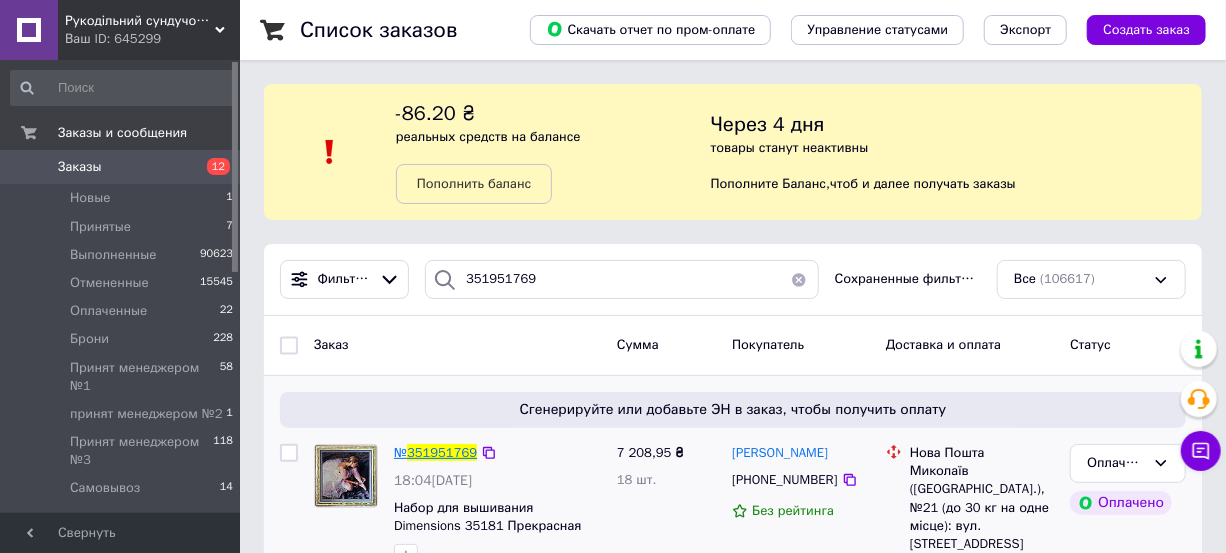 click on "351951769" at bounding box center [442, 452] 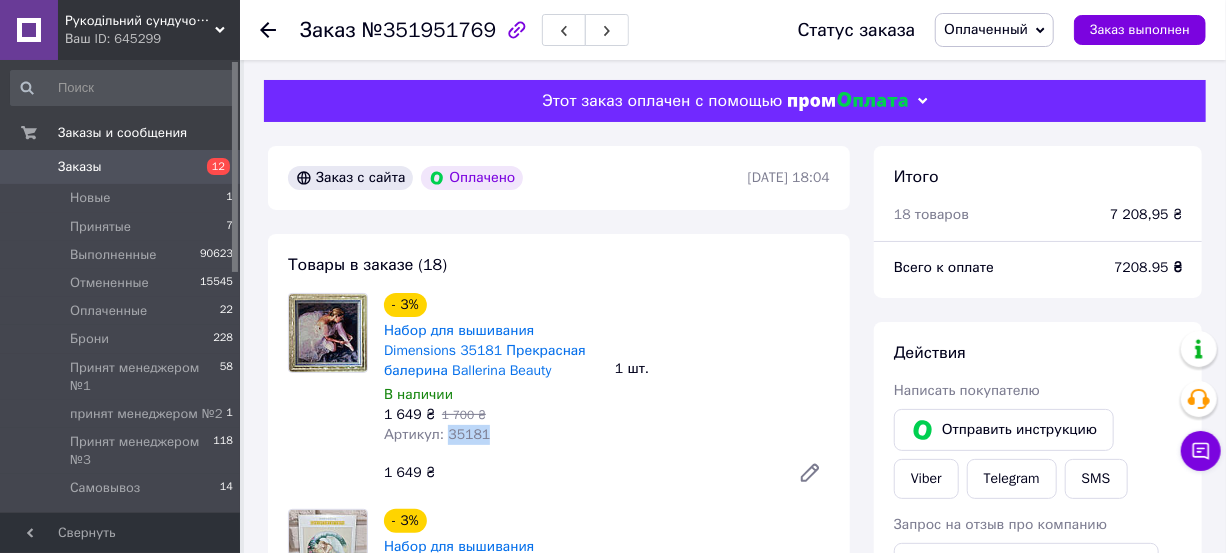 drag, startPoint x: 445, startPoint y: 435, endPoint x: 499, endPoint y: 436, distance: 54.00926 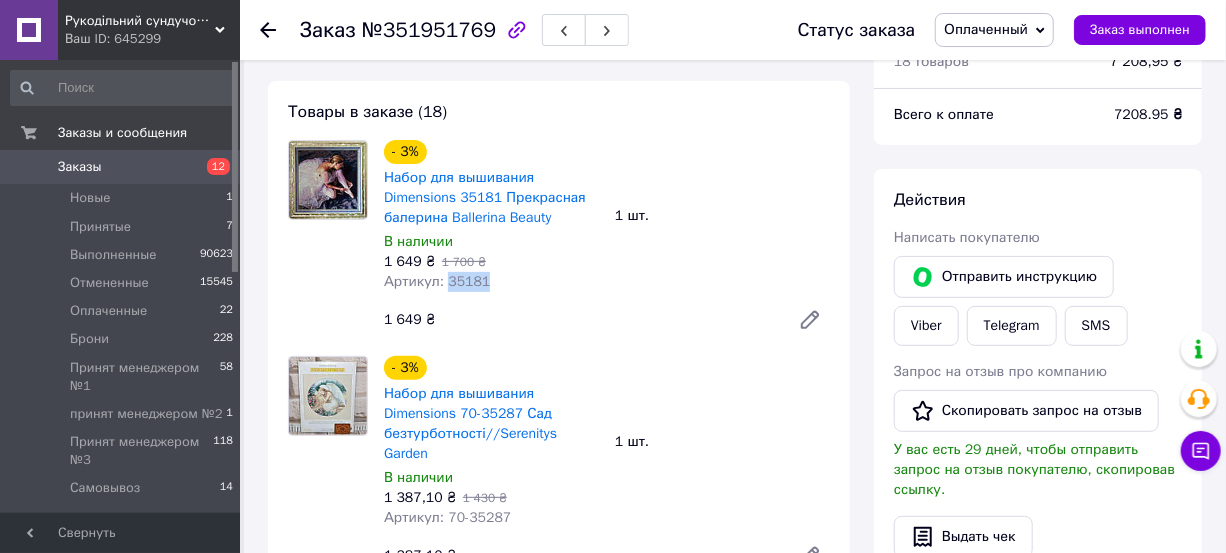 scroll, scrollTop: 363, scrollLeft: 0, axis: vertical 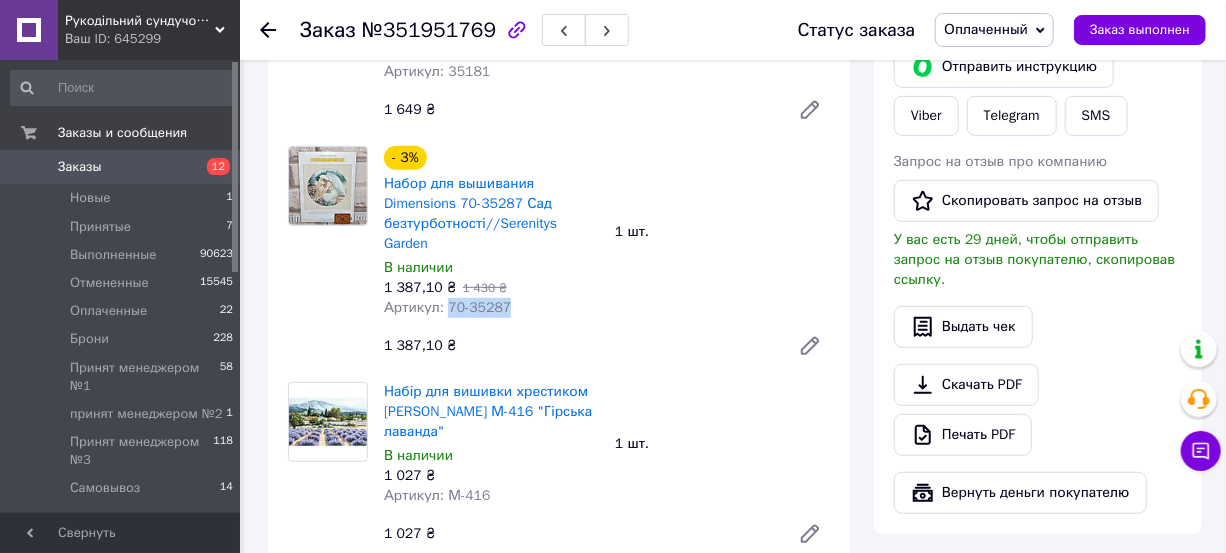 drag, startPoint x: 442, startPoint y: 291, endPoint x: 550, endPoint y: 294, distance: 108.04166 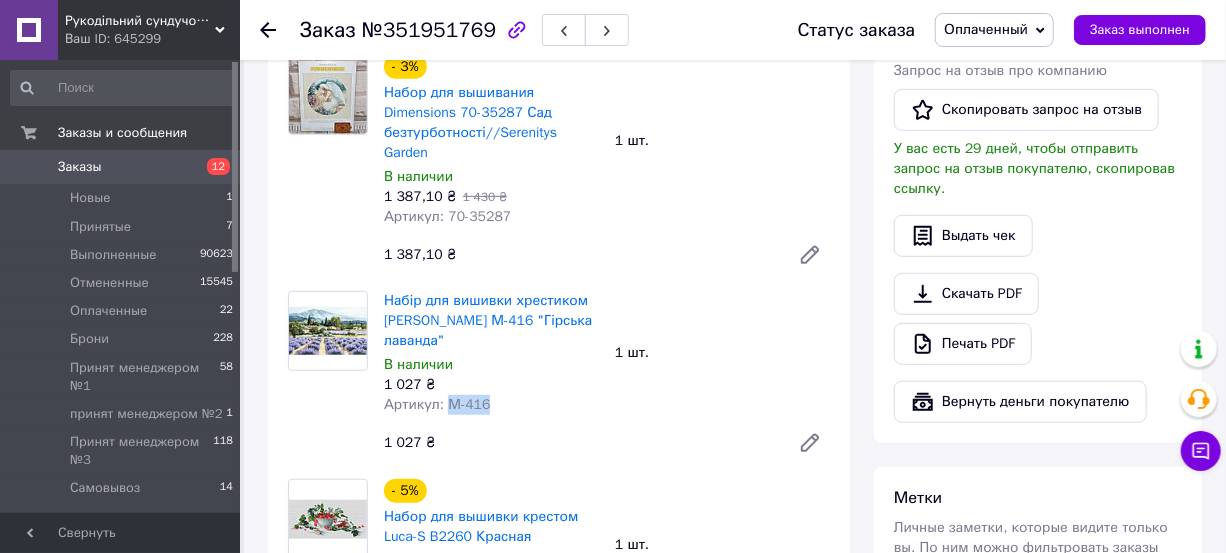 drag, startPoint x: 442, startPoint y: 385, endPoint x: 484, endPoint y: 383, distance: 42.047592 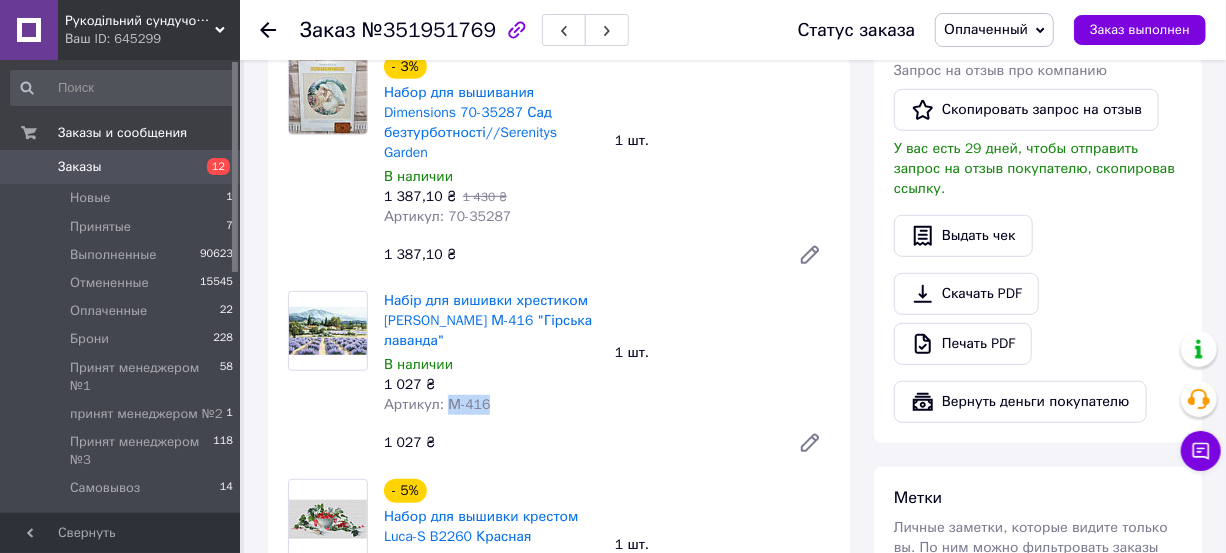 drag, startPoint x: 443, startPoint y: 385, endPoint x: 489, endPoint y: 390, distance: 46.270943 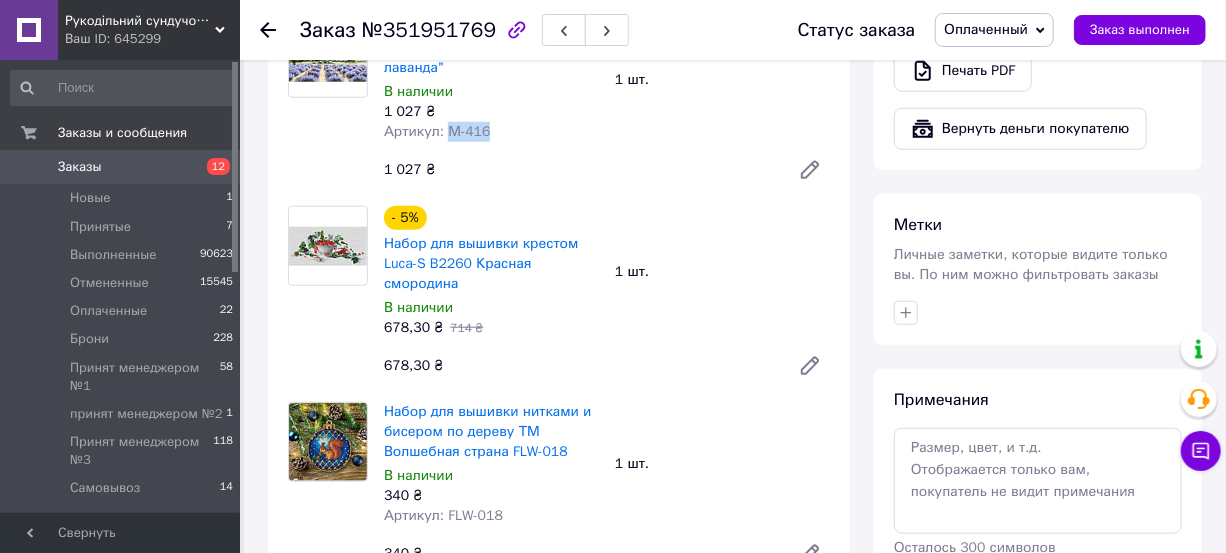 scroll, scrollTop: 818, scrollLeft: 0, axis: vertical 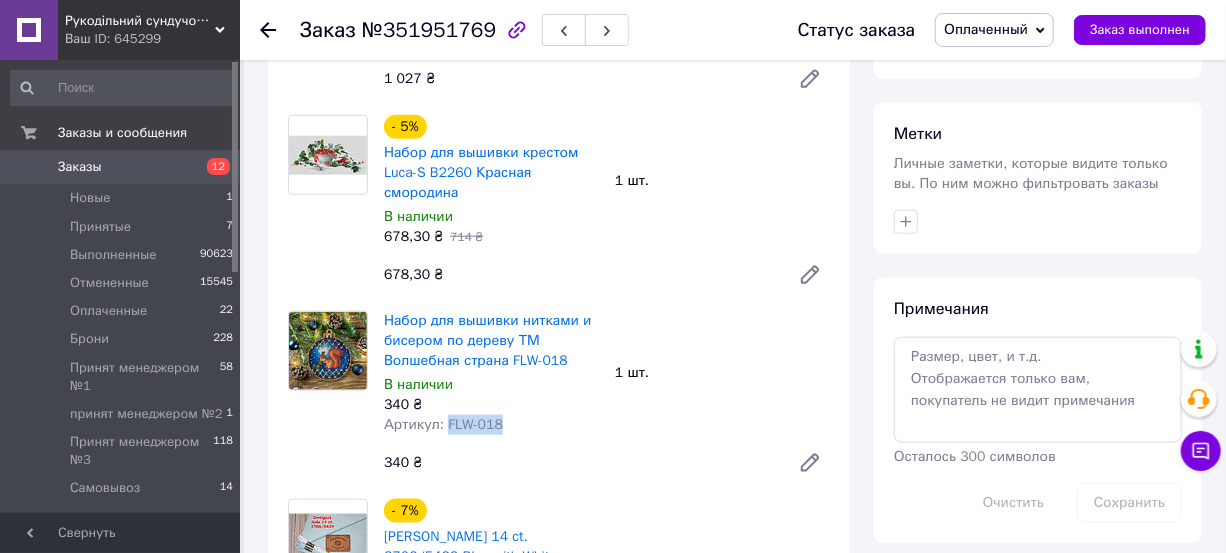 drag, startPoint x: 443, startPoint y: 381, endPoint x: 549, endPoint y: 370, distance: 106.56923 